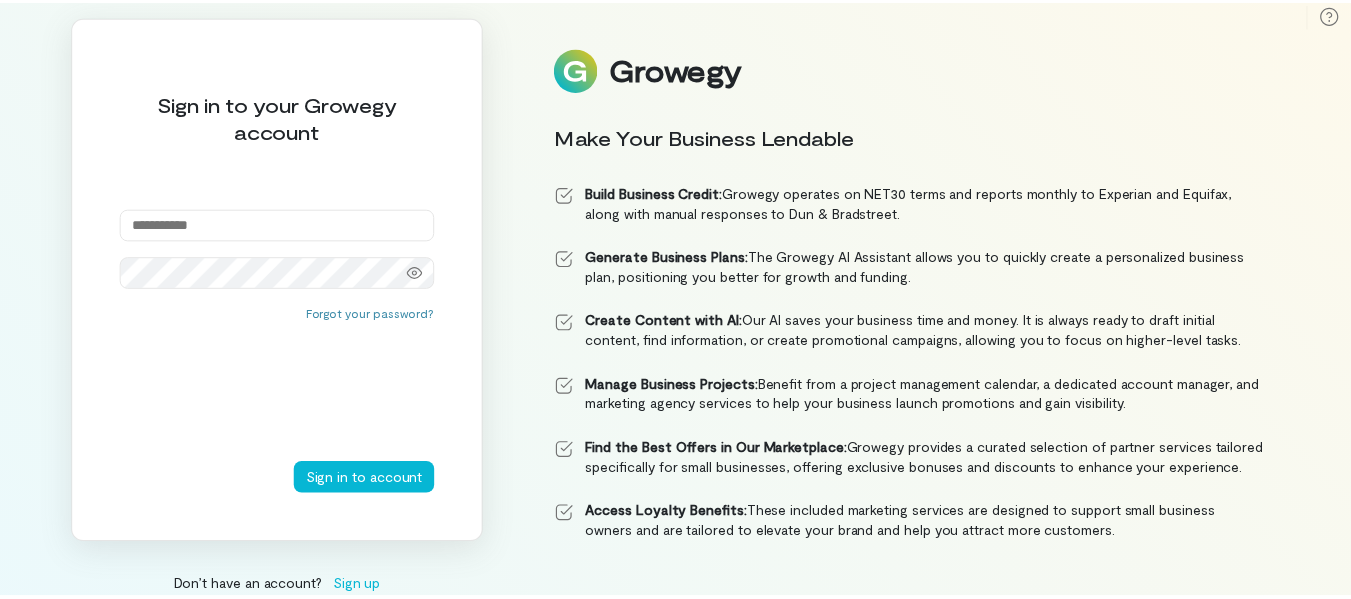 scroll, scrollTop: 0, scrollLeft: 0, axis: both 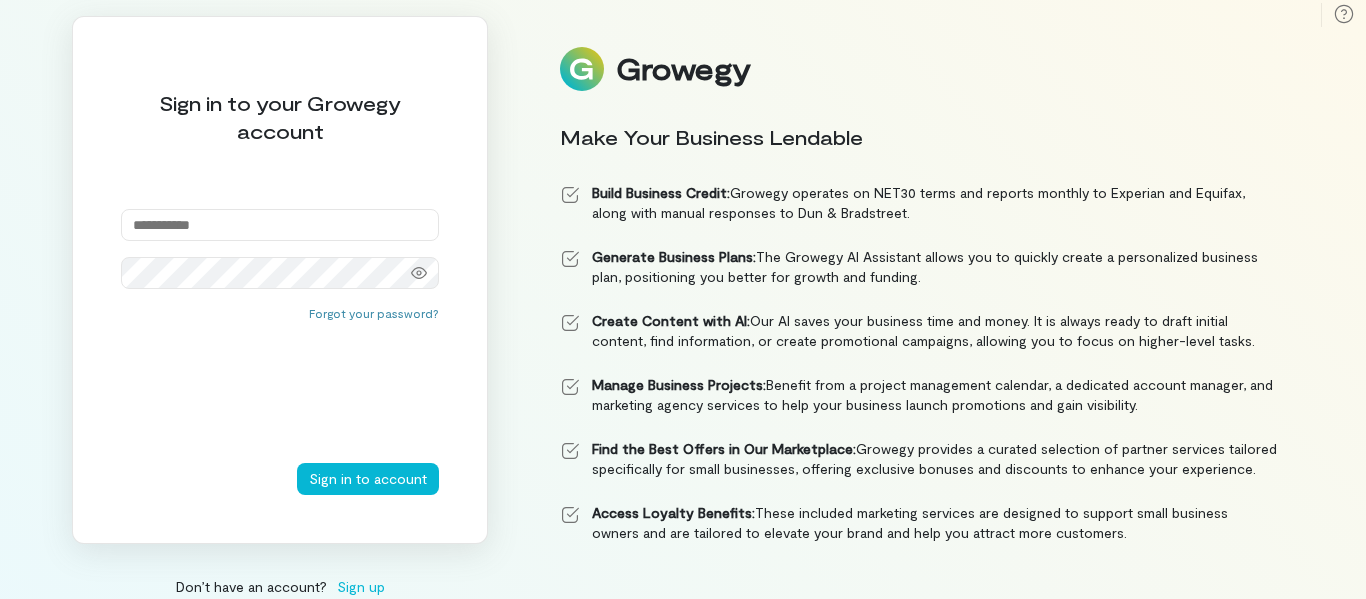 type on "**********" 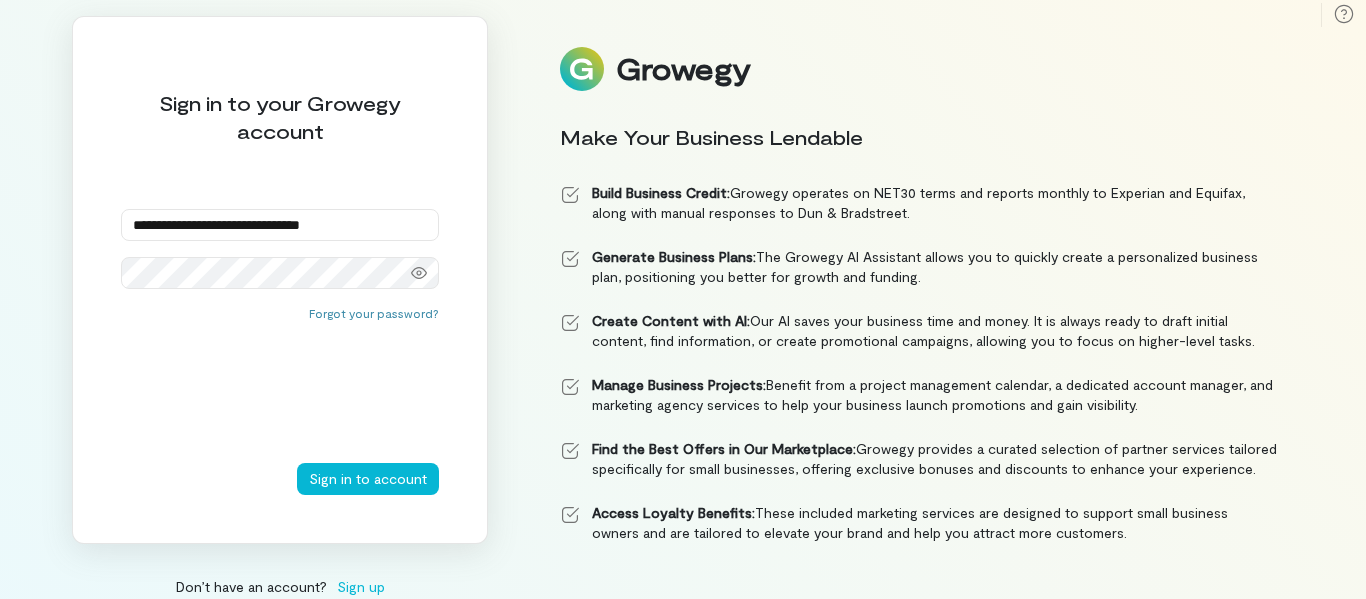 click on "**********" at bounding box center [280, 280] 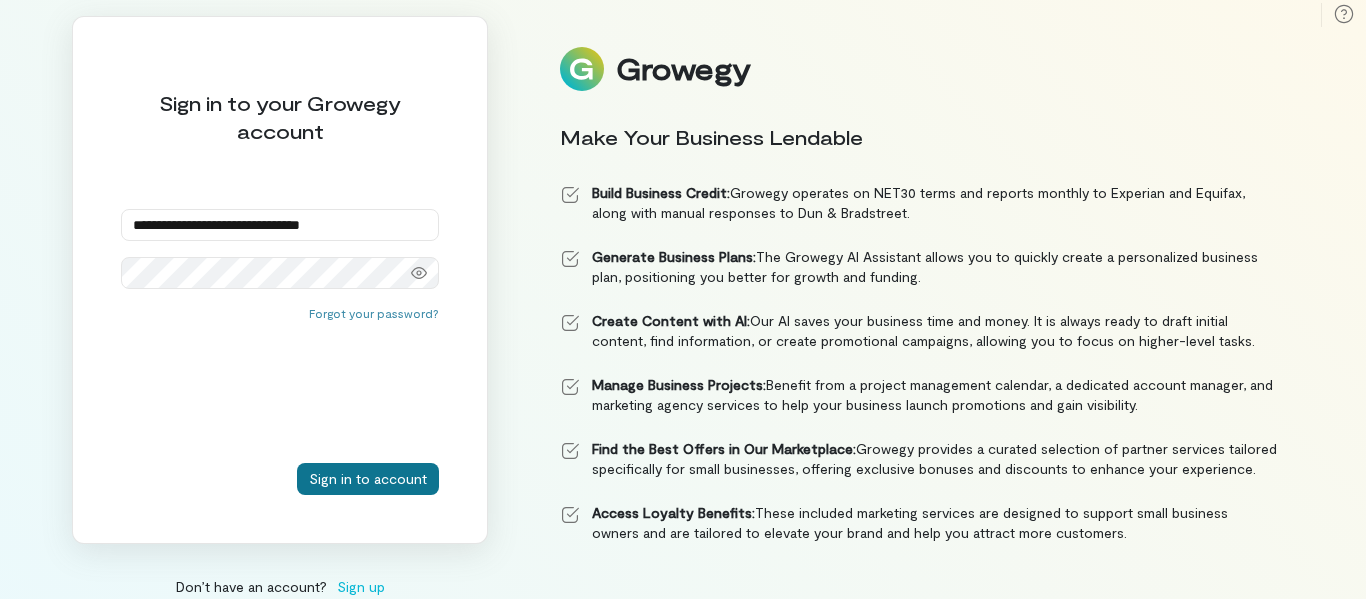 click on "Sign in to account" at bounding box center (368, 479) 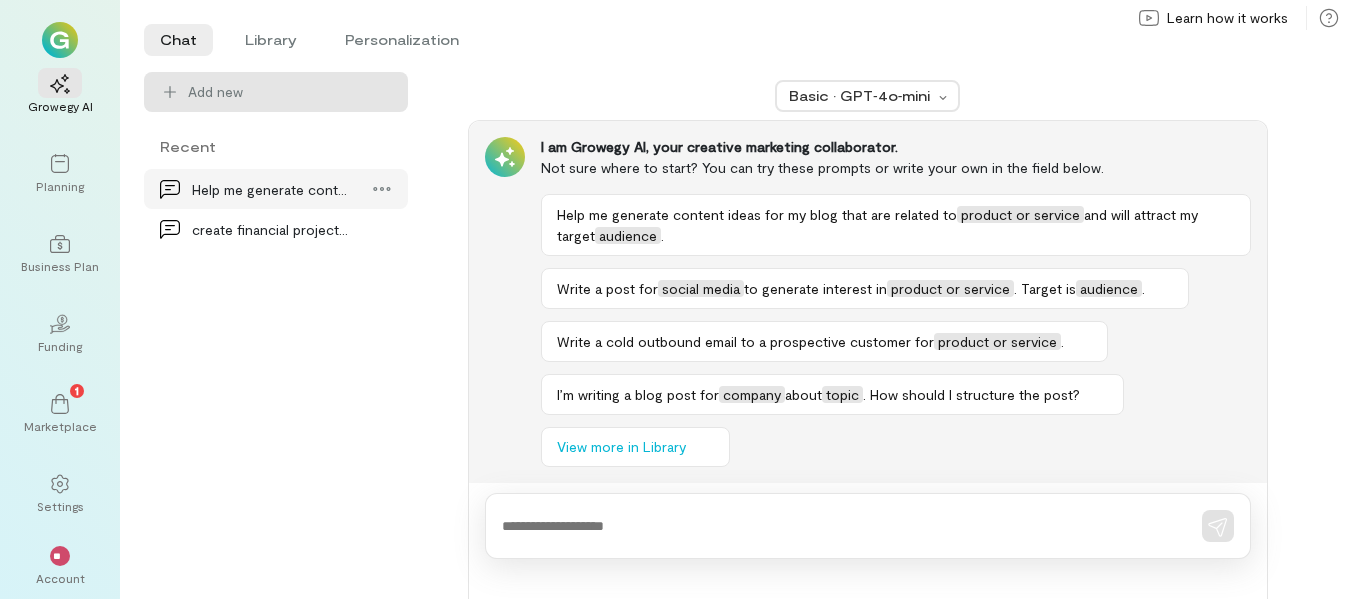 click on "Help me generate content ideas for my blog that a…" at bounding box center [270, 189] 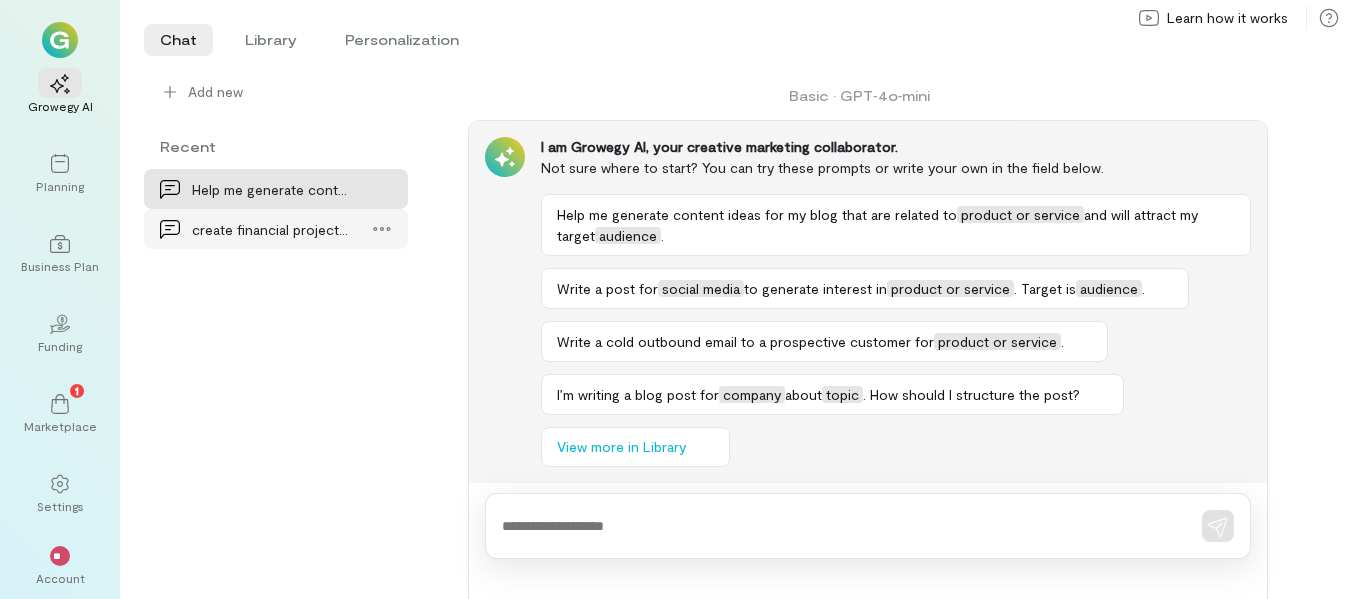 click on "create financial projects for cash buying a 3 apa…" at bounding box center [270, 229] 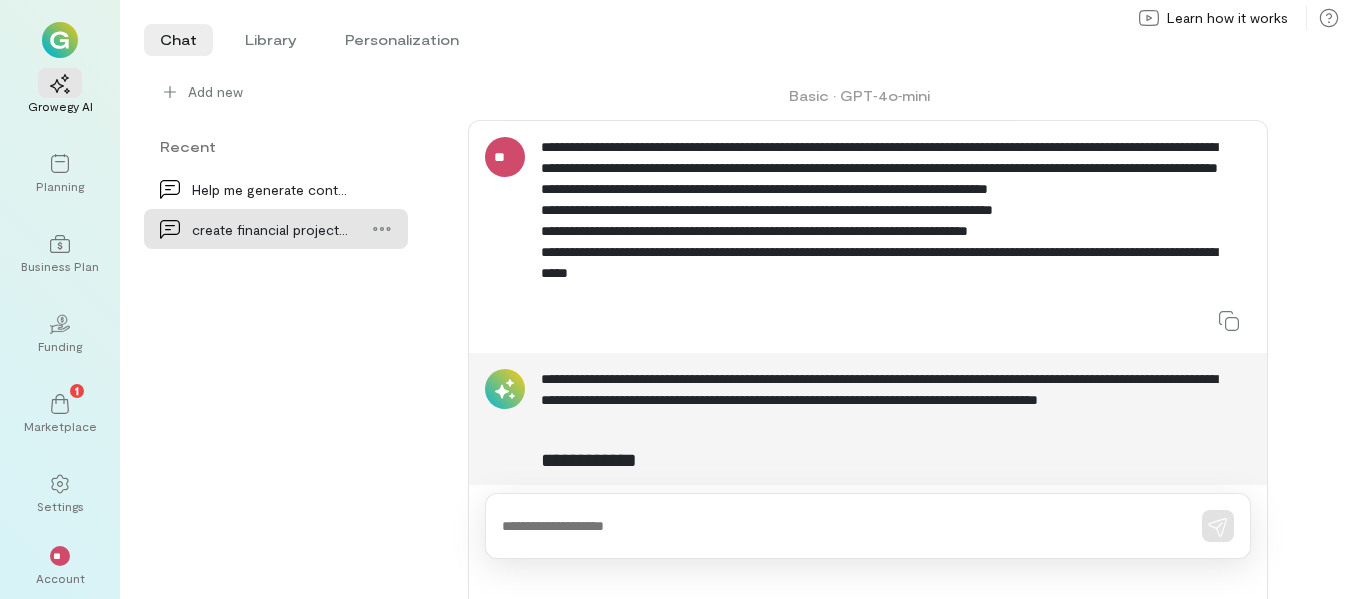 scroll, scrollTop: 3, scrollLeft: 0, axis: vertical 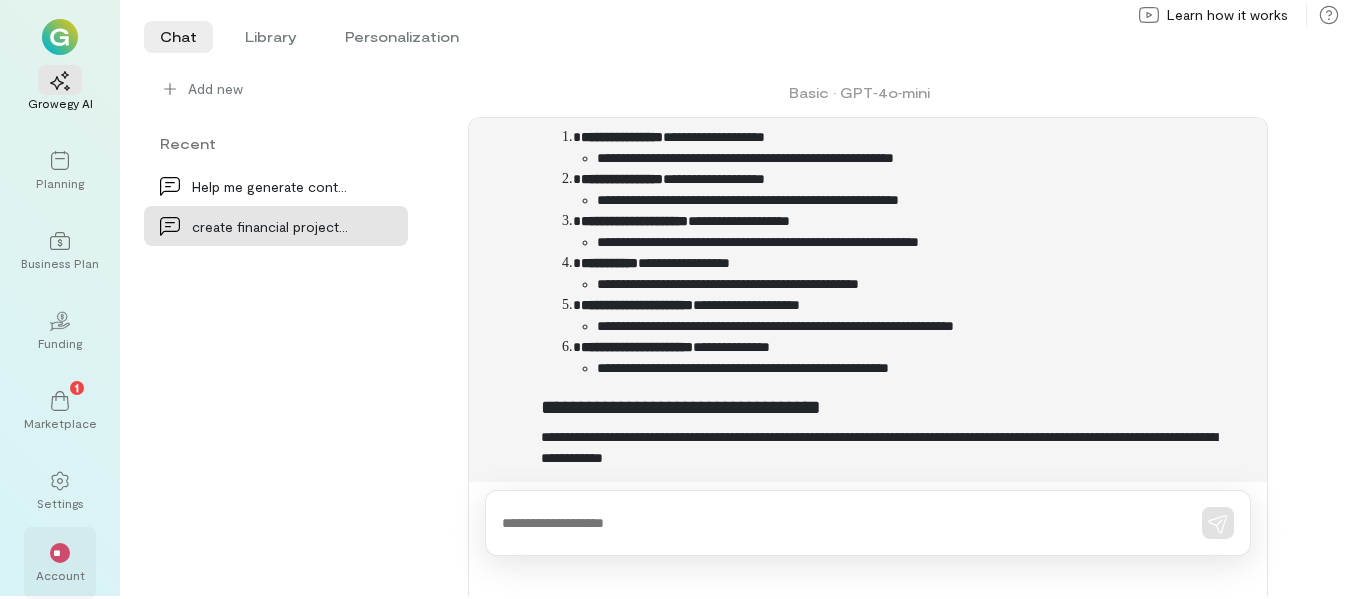 click on "Account" at bounding box center [60, 575] 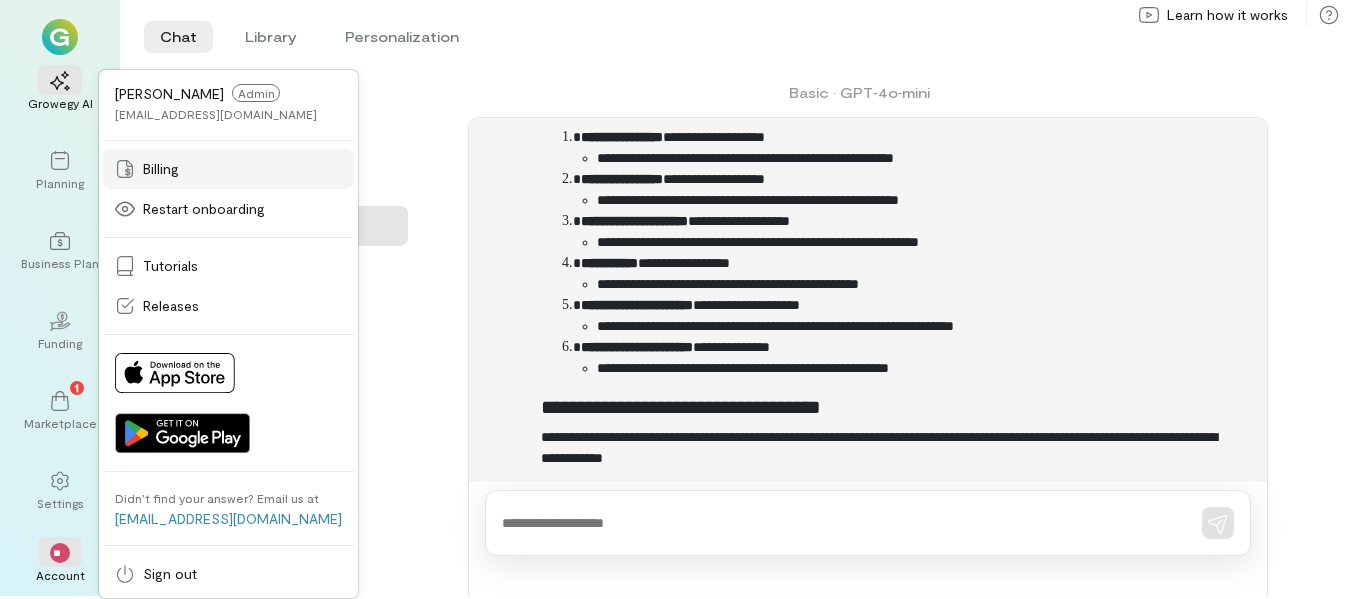click on "Billing" at bounding box center [161, 169] 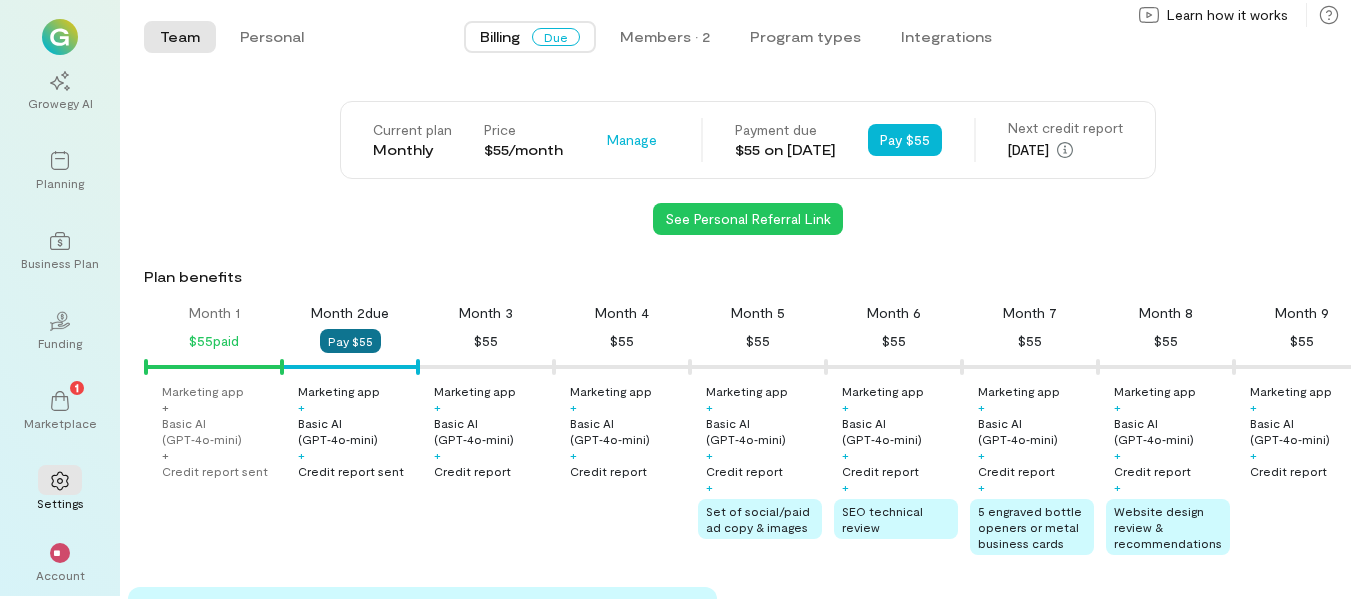 click on "Pay $55" at bounding box center [350, 341] 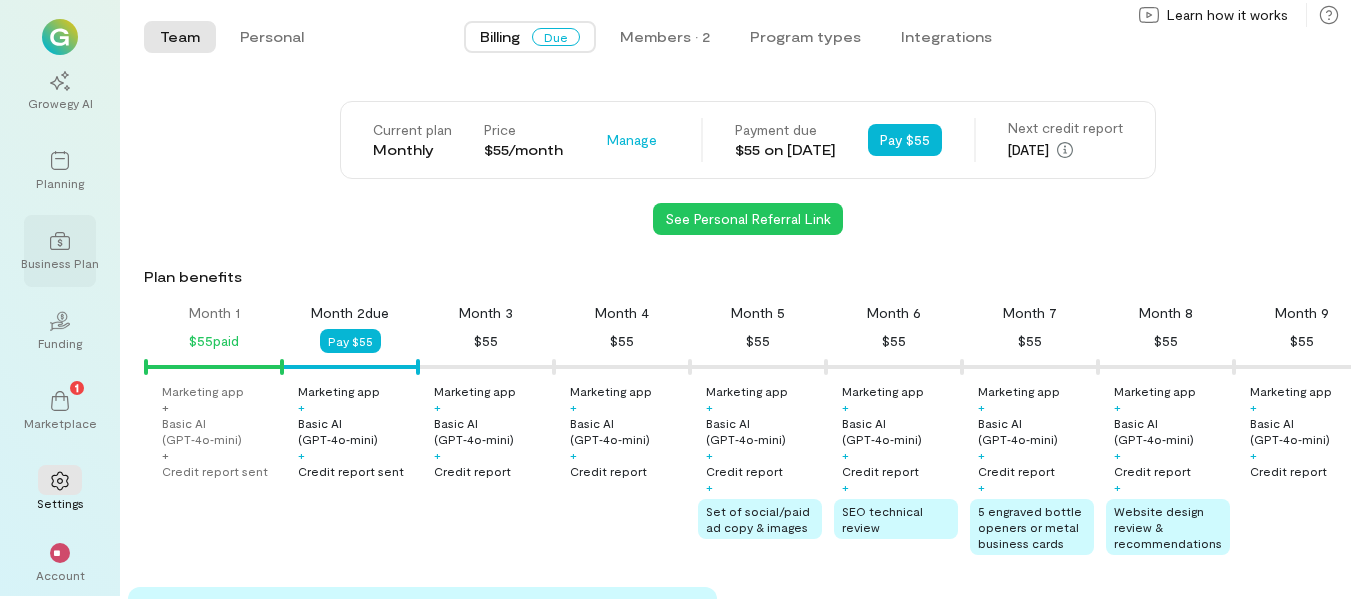 click on "Business Plan" at bounding box center (60, 251) 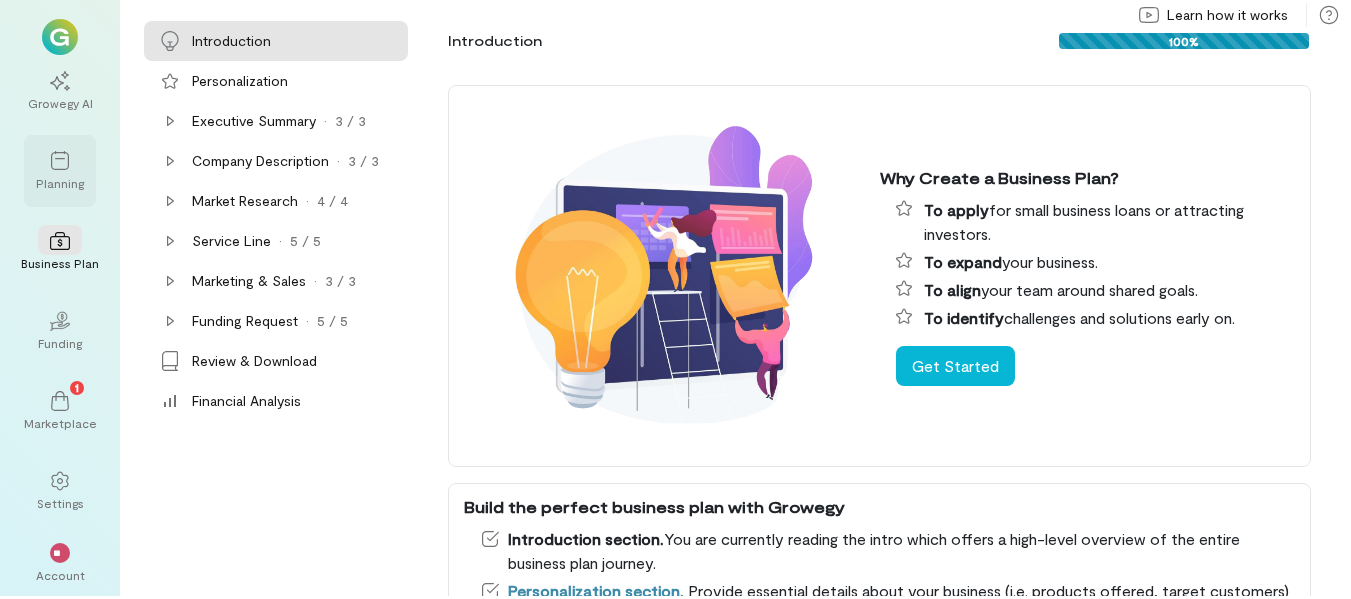 click 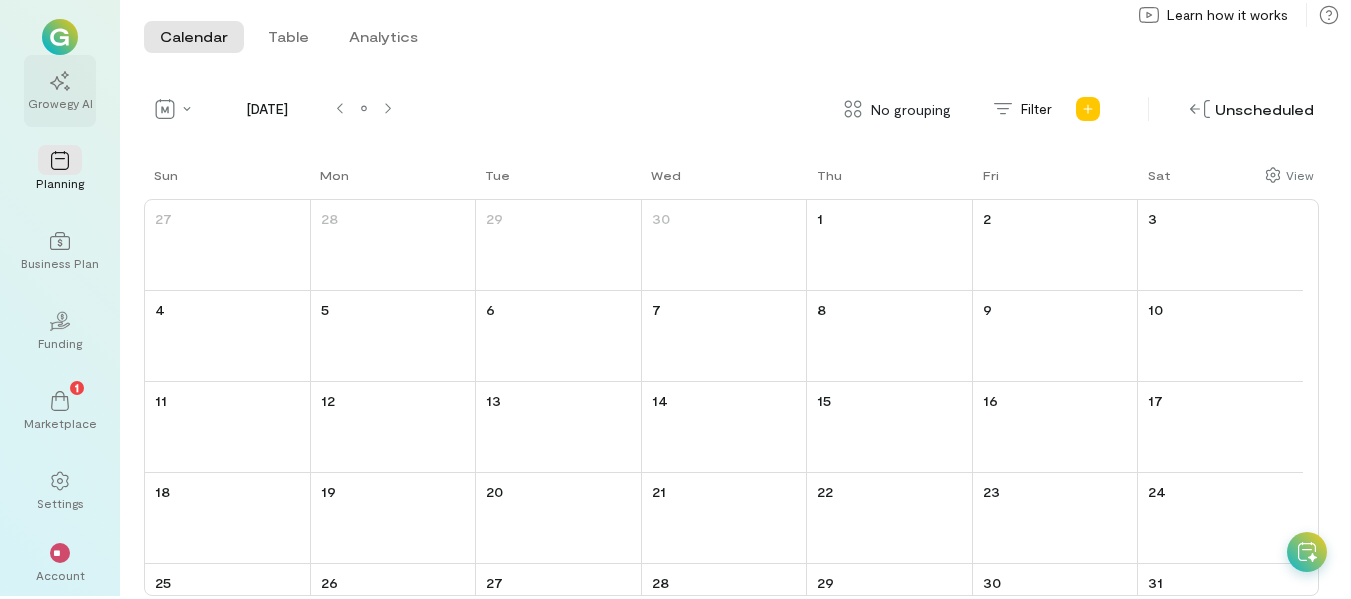 click on "Growegy AI" at bounding box center [60, 103] 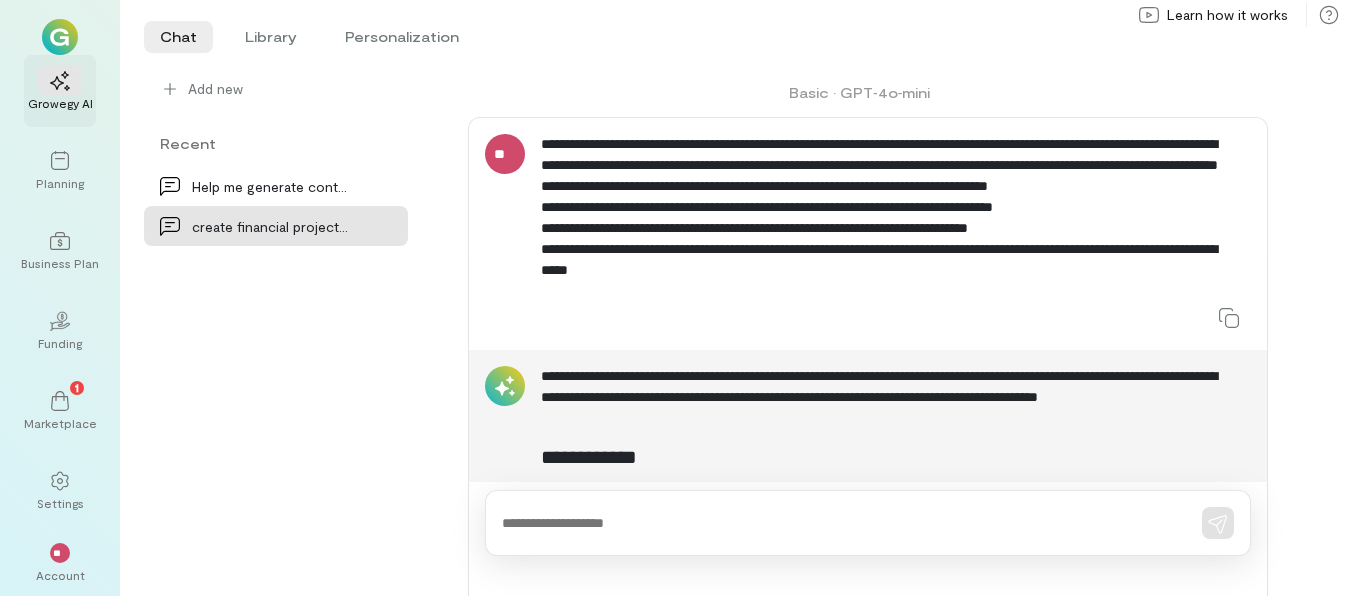 scroll, scrollTop: 232, scrollLeft: 0, axis: vertical 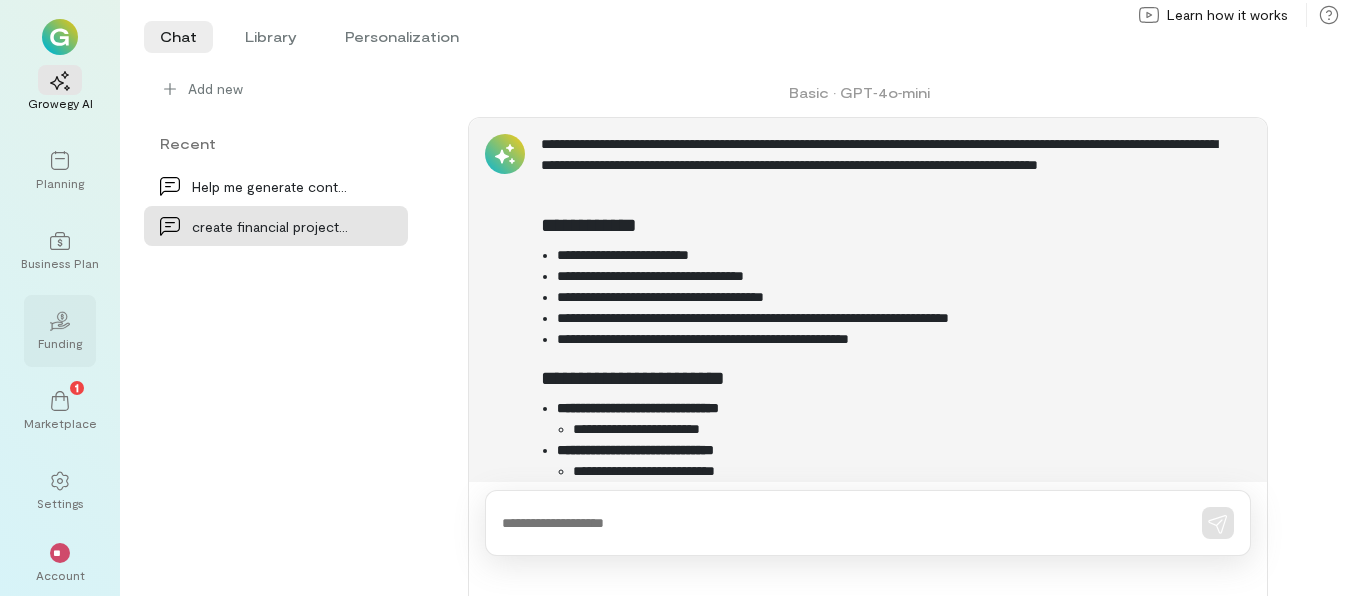 click on "02" at bounding box center (60, 320) 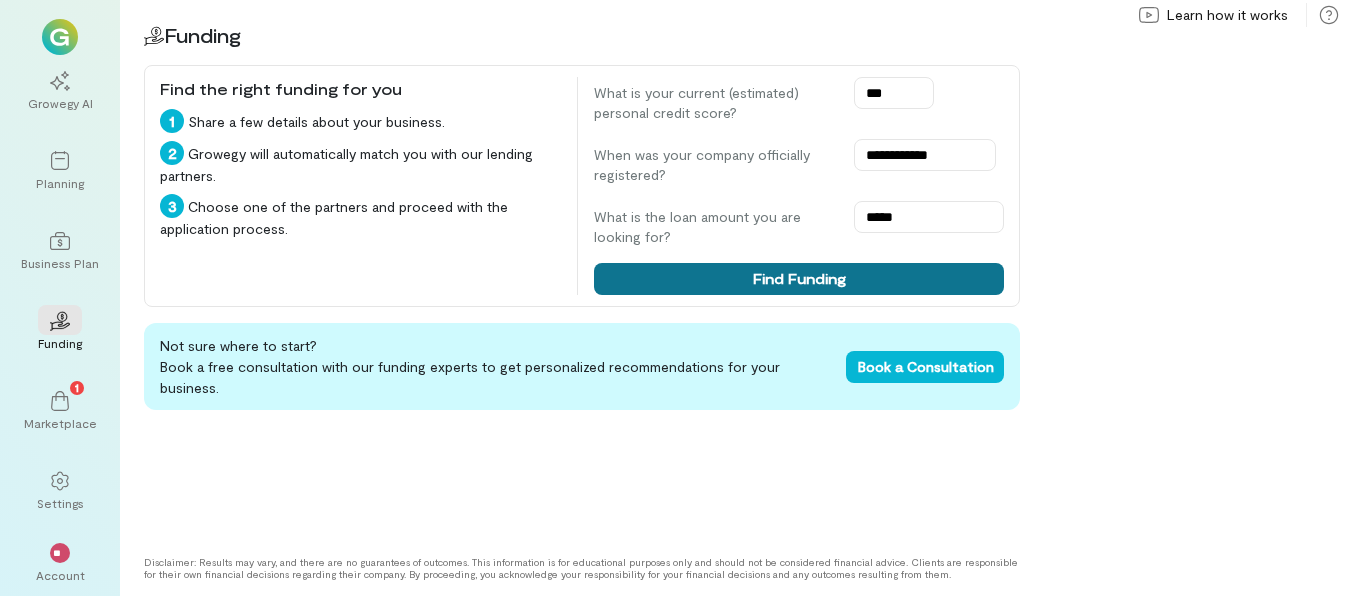 click on "Find Funding" at bounding box center (799, 279) 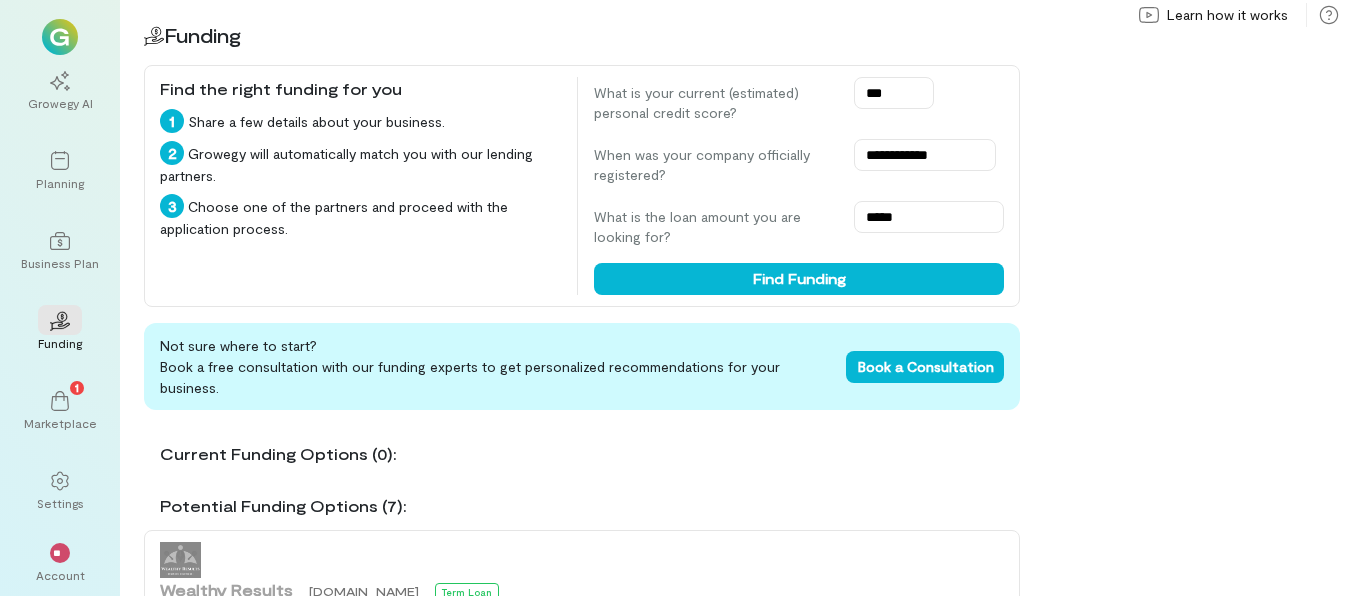 click on "**********" at bounding box center [735, 296] 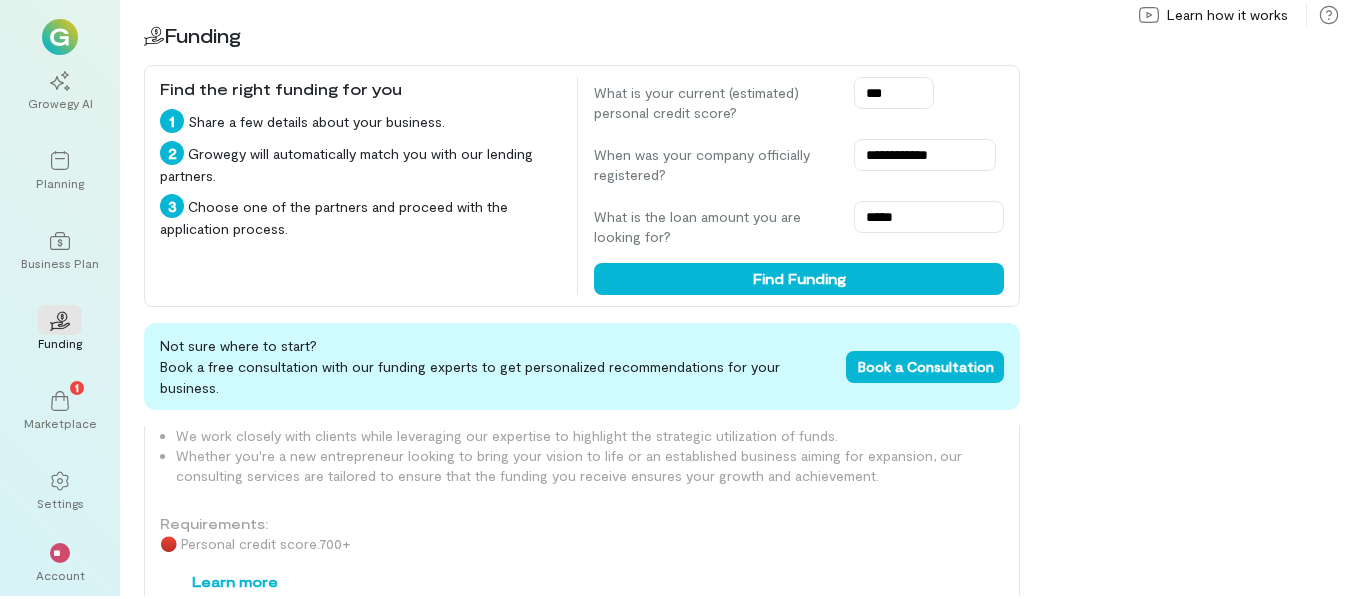 scroll, scrollTop: 86, scrollLeft: 0, axis: vertical 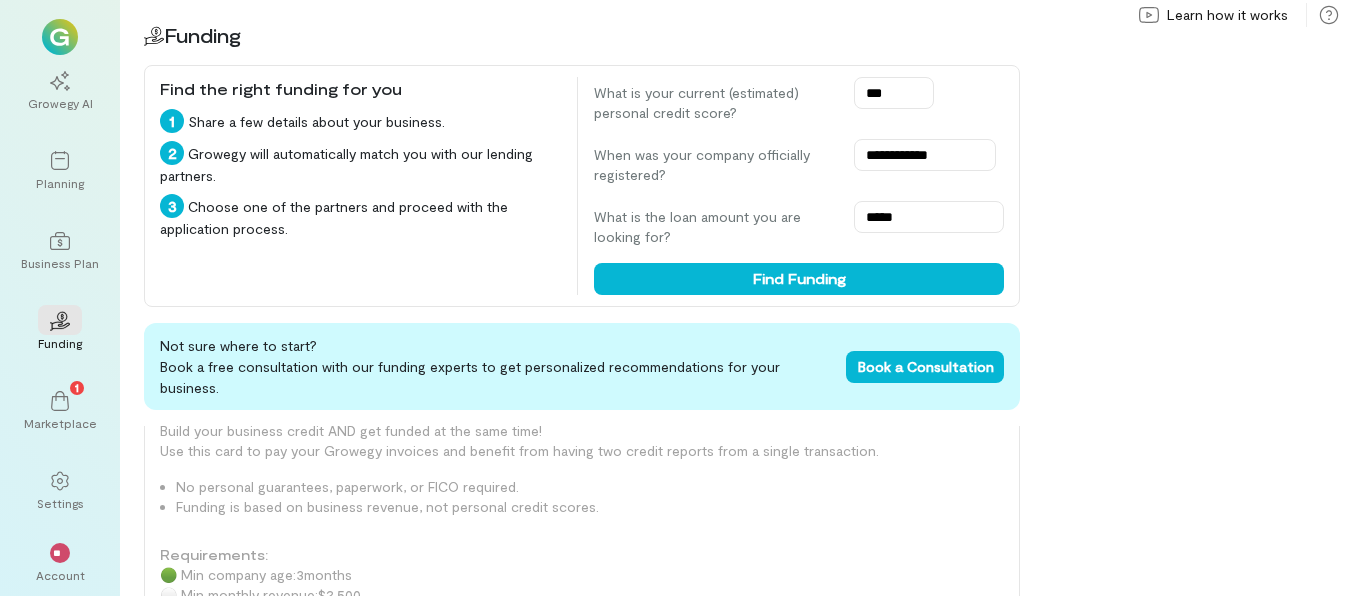 click on "Requirements:" at bounding box center (582, 555) 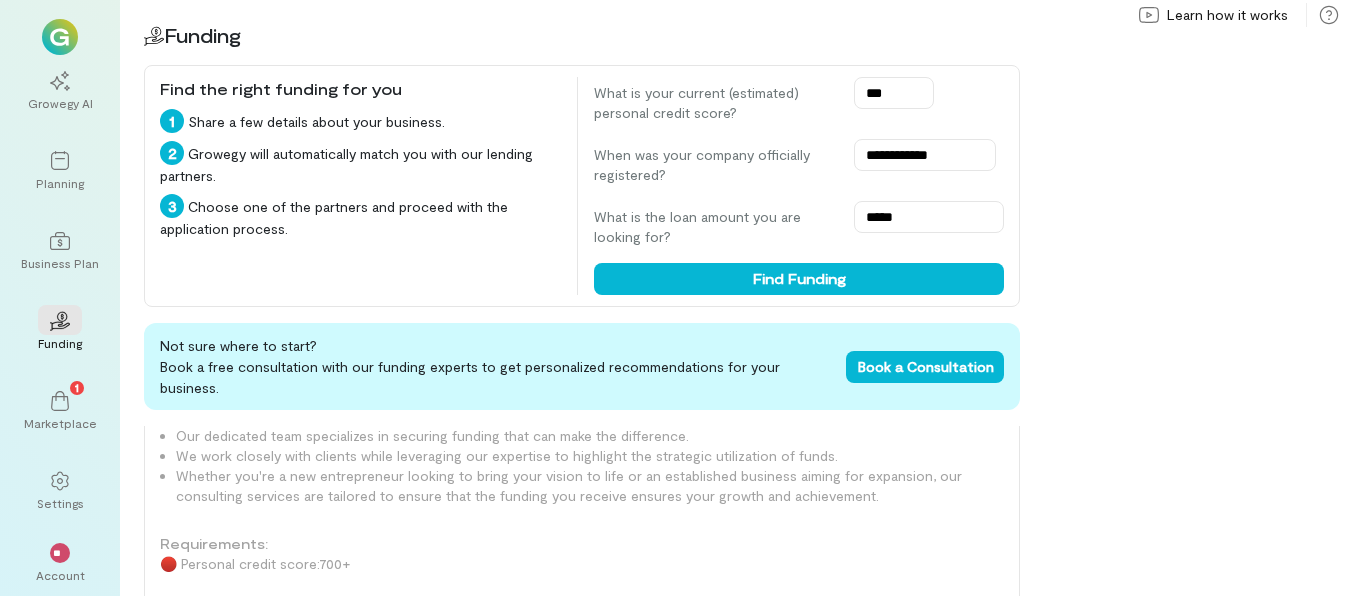 scroll, scrollTop: 0, scrollLeft: 0, axis: both 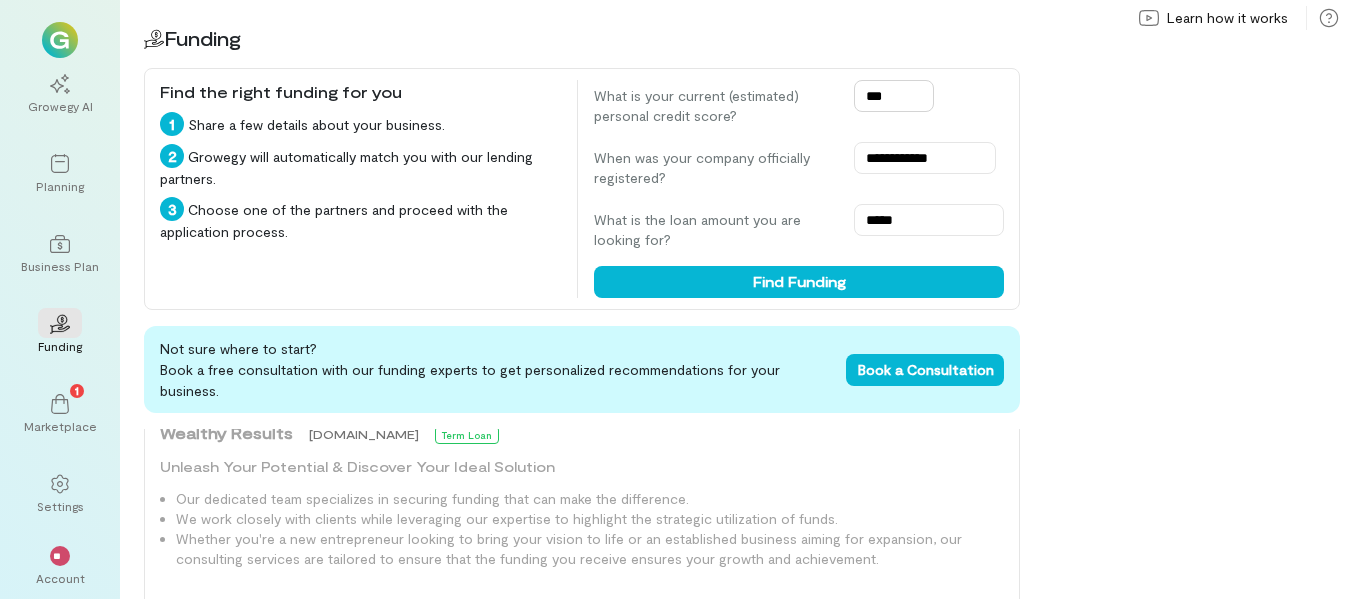 click on "***" at bounding box center (894, 96) 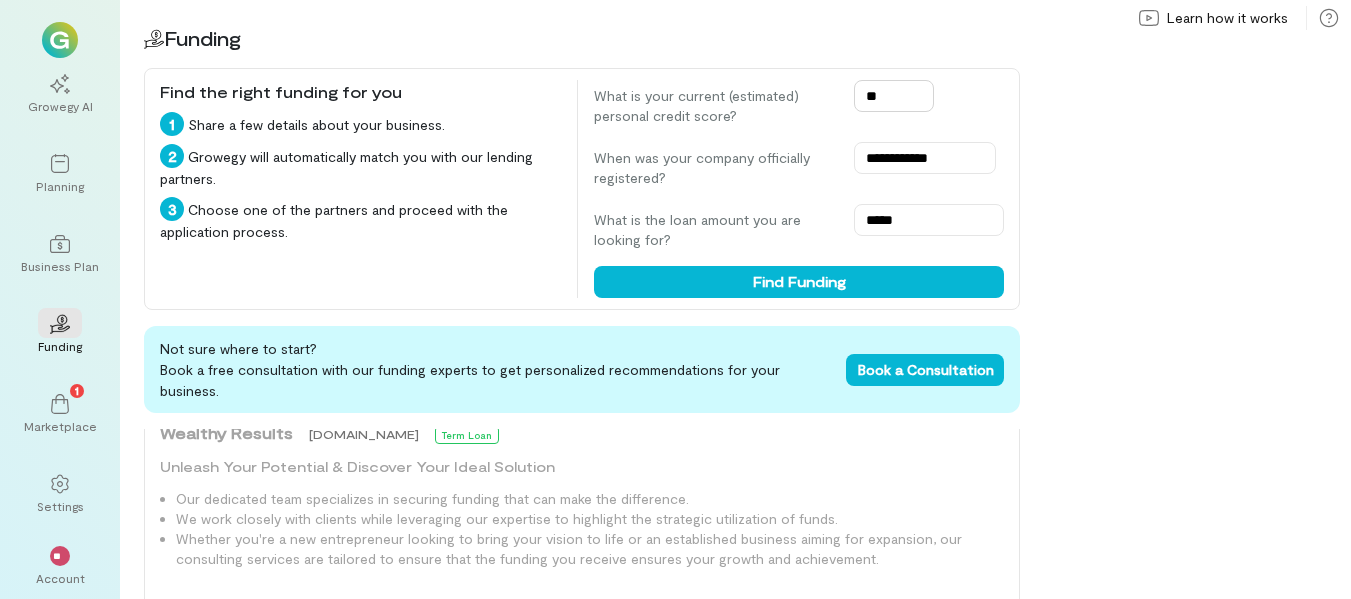 type on "*" 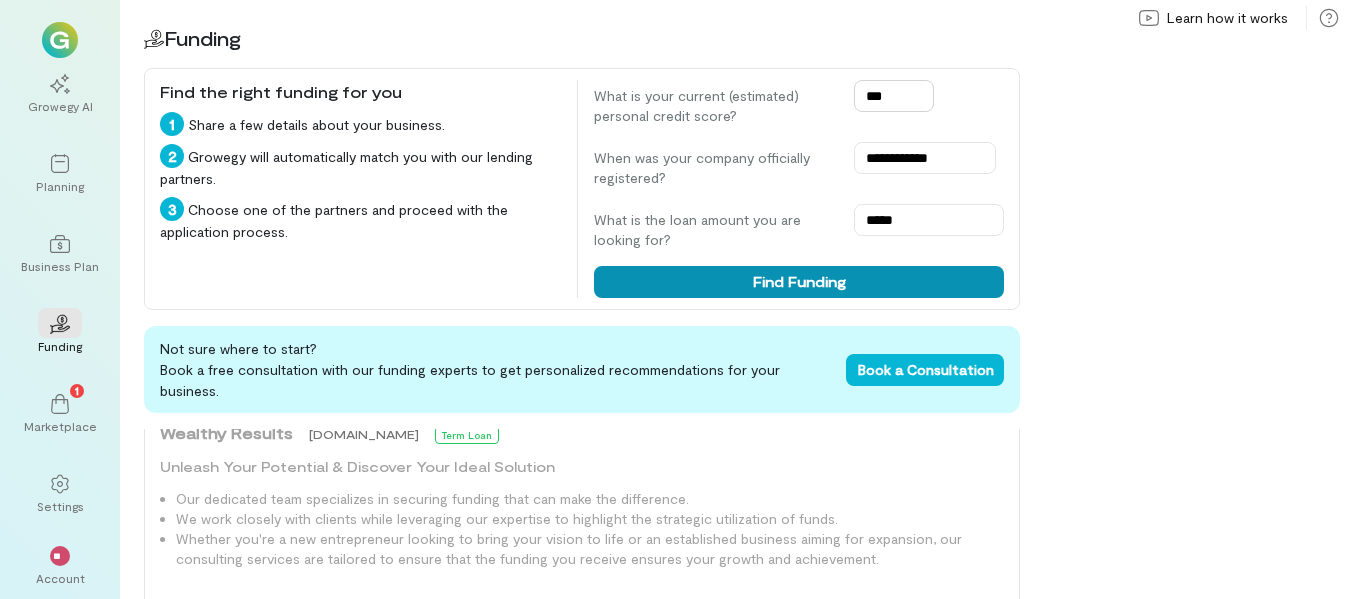 type on "***" 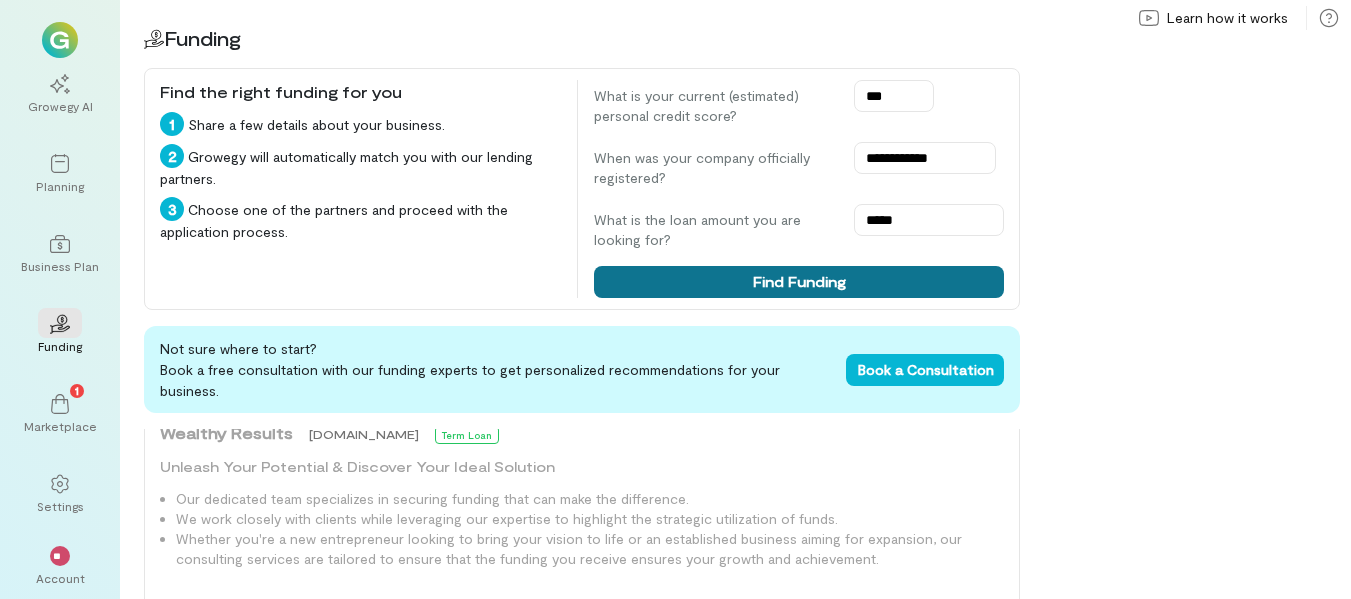 click on "Find Funding" at bounding box center (799, 282) 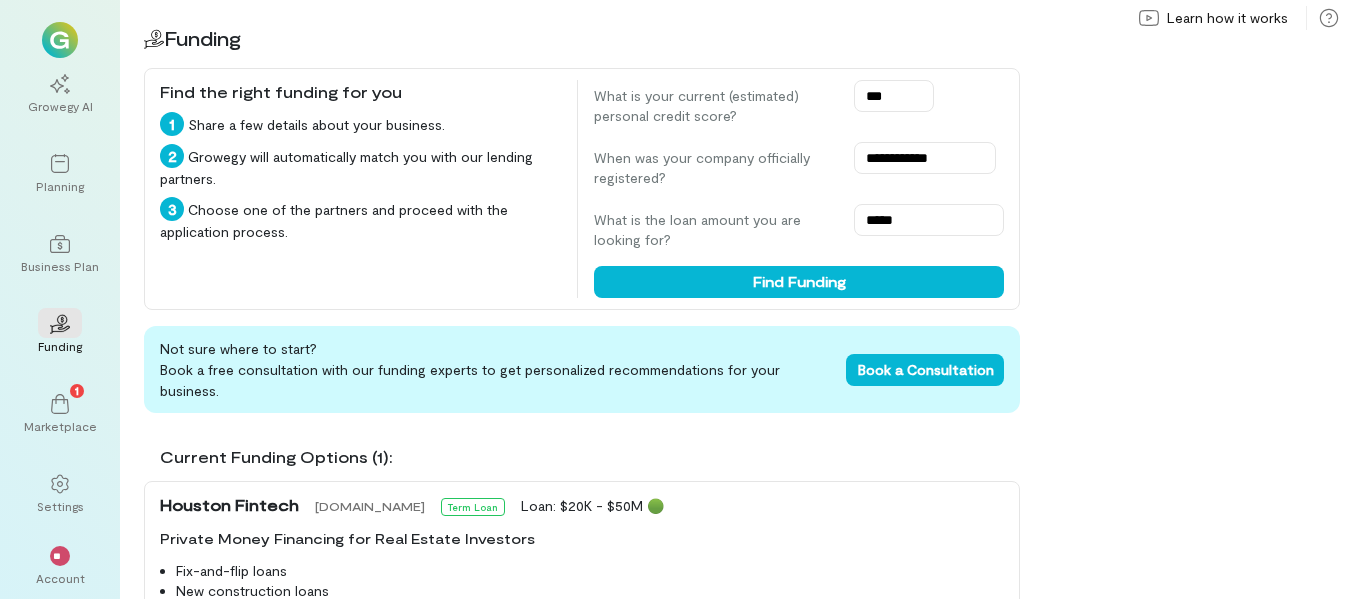 click on "Private Money Financing for Real Estate Investors" at bounding box center [582, 539] 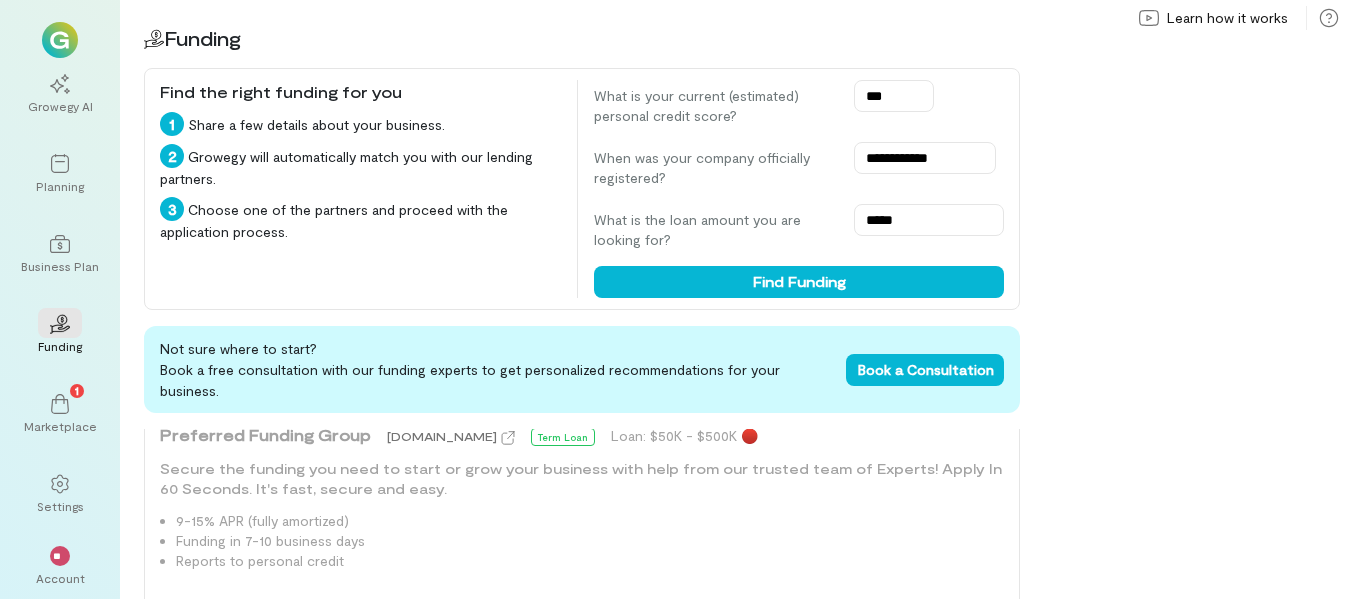 scroll, scrollTop: 2333, scrollLeft: 0, axis: vertical 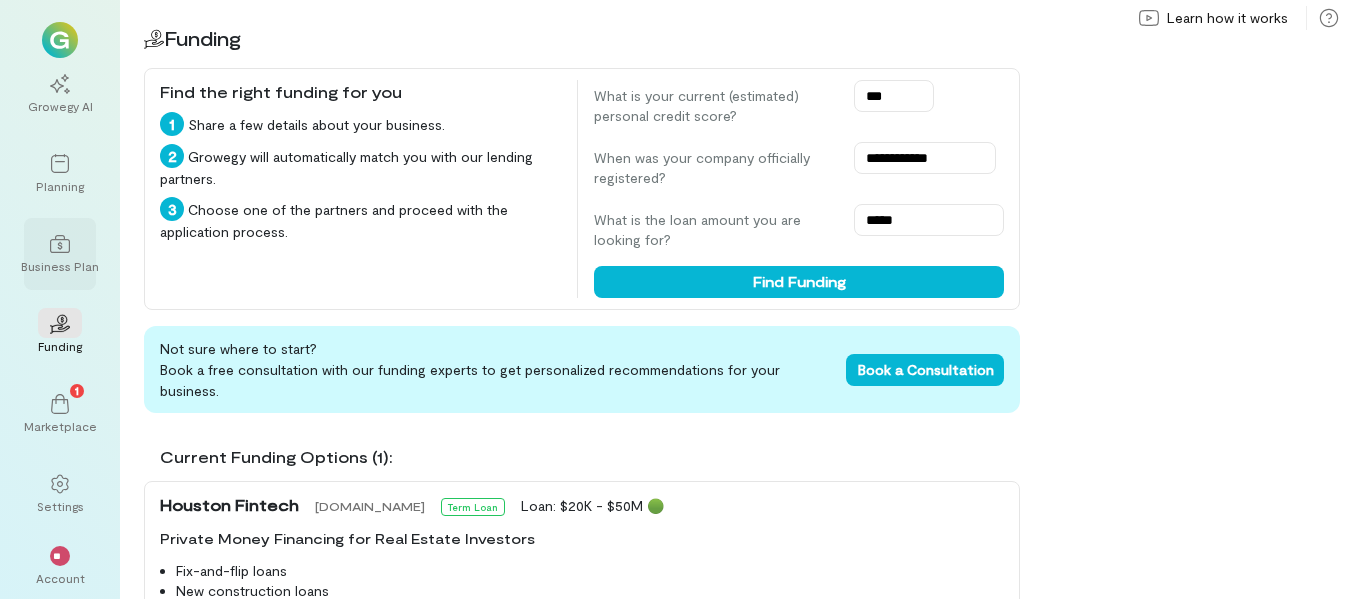 click on "Business Plan" at bounding box center [60, 254] 